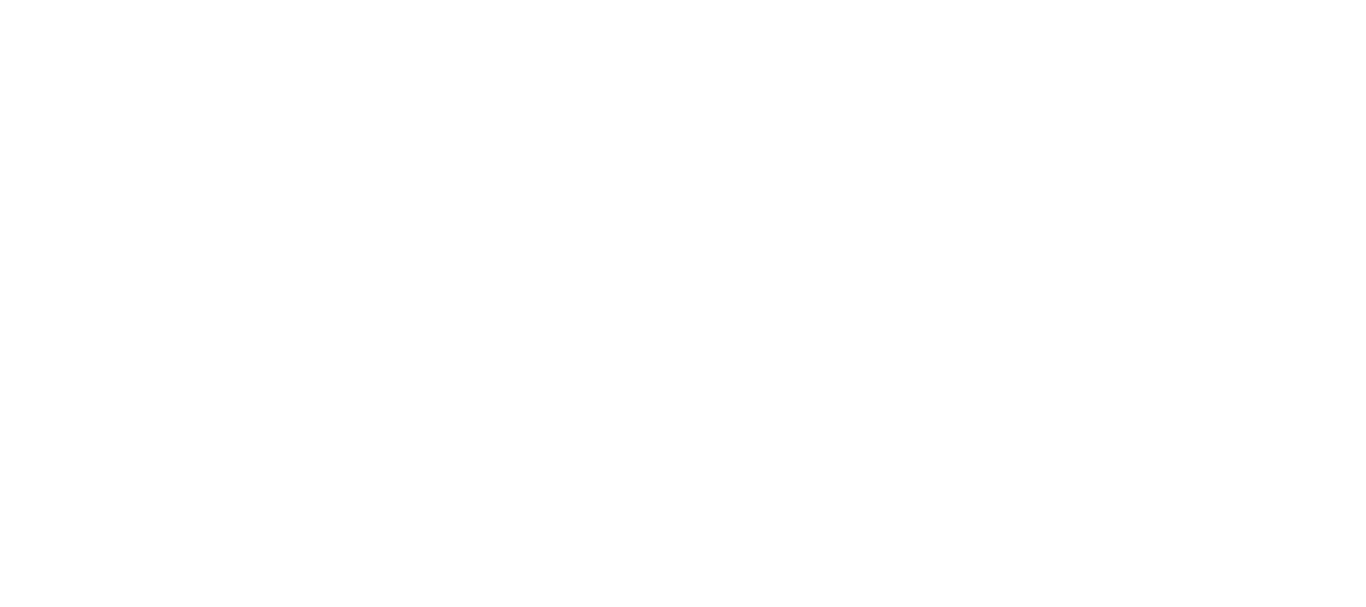 scroll, scrollTop: 0, scrollLeft: 0, axis: both 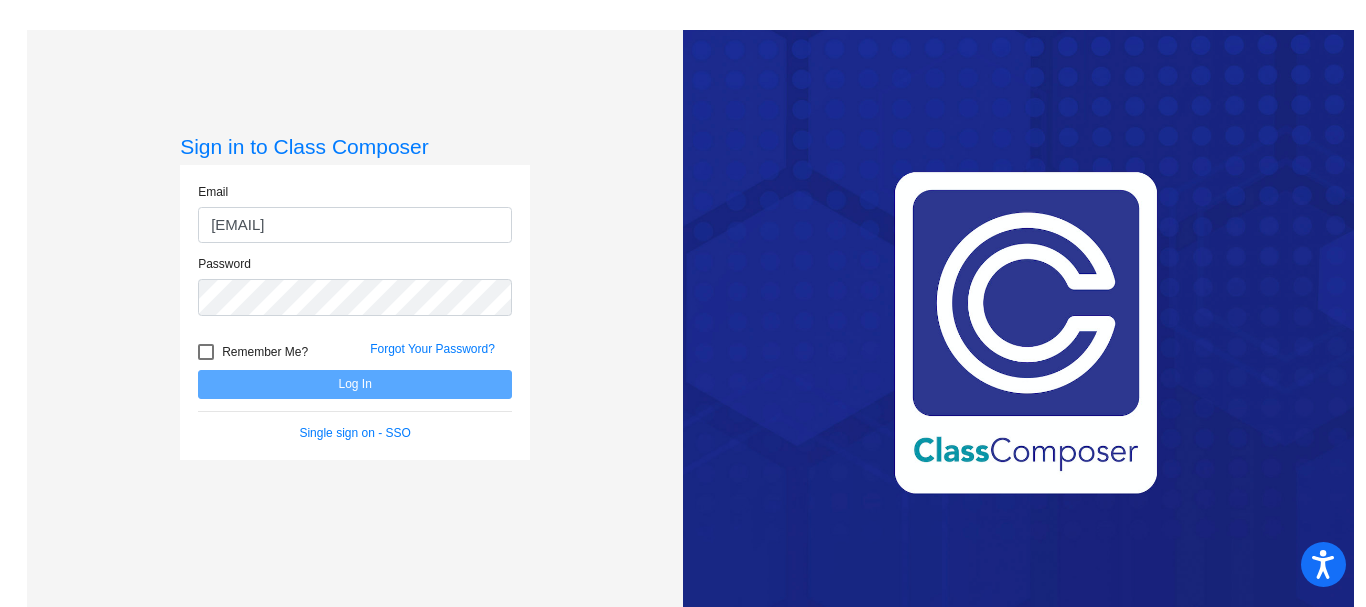 type on "[EMAIL]" 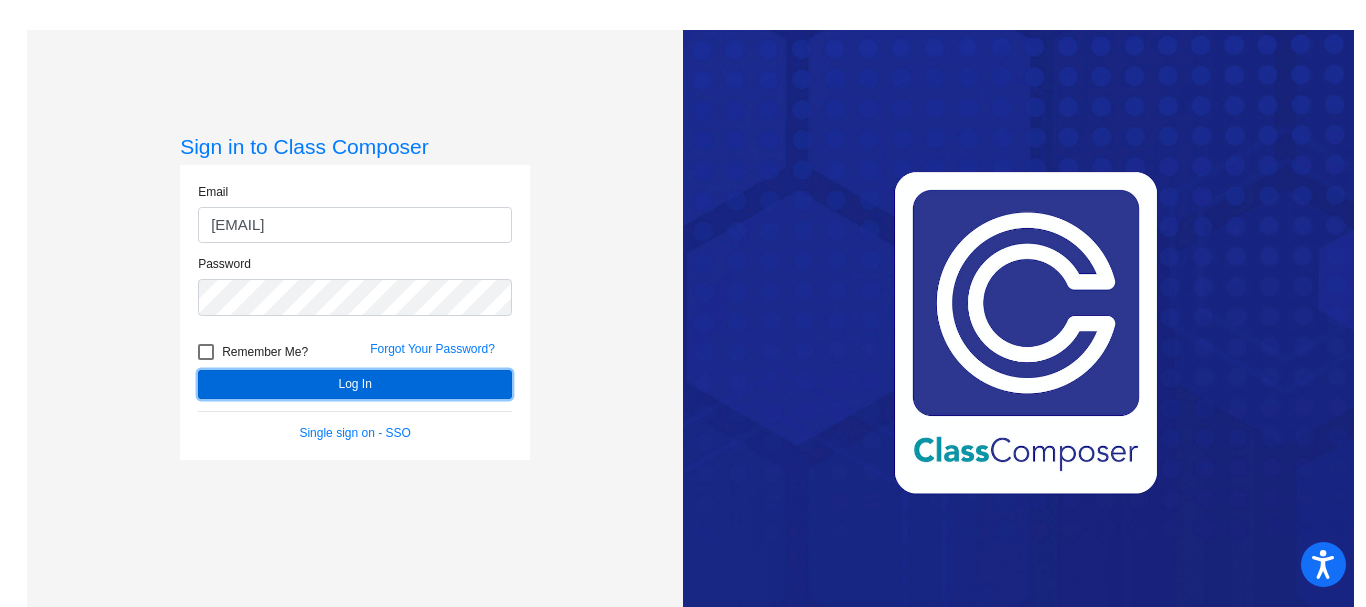 click on "Log In" 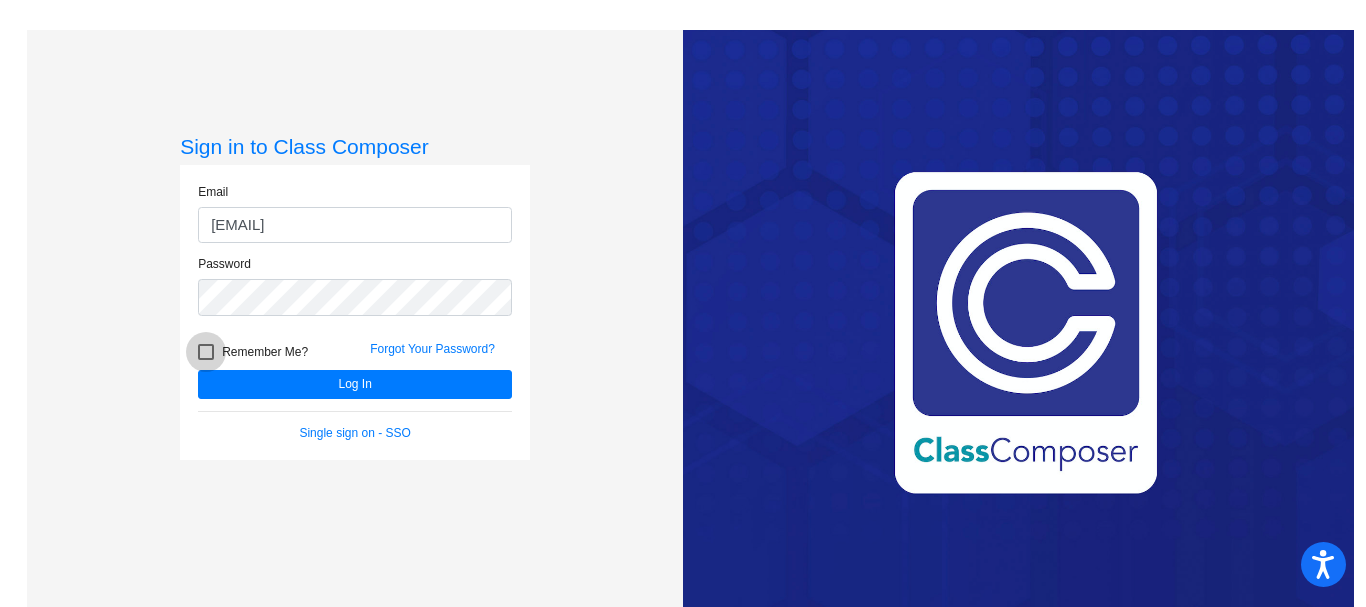 click at bounding box center [206, 352] 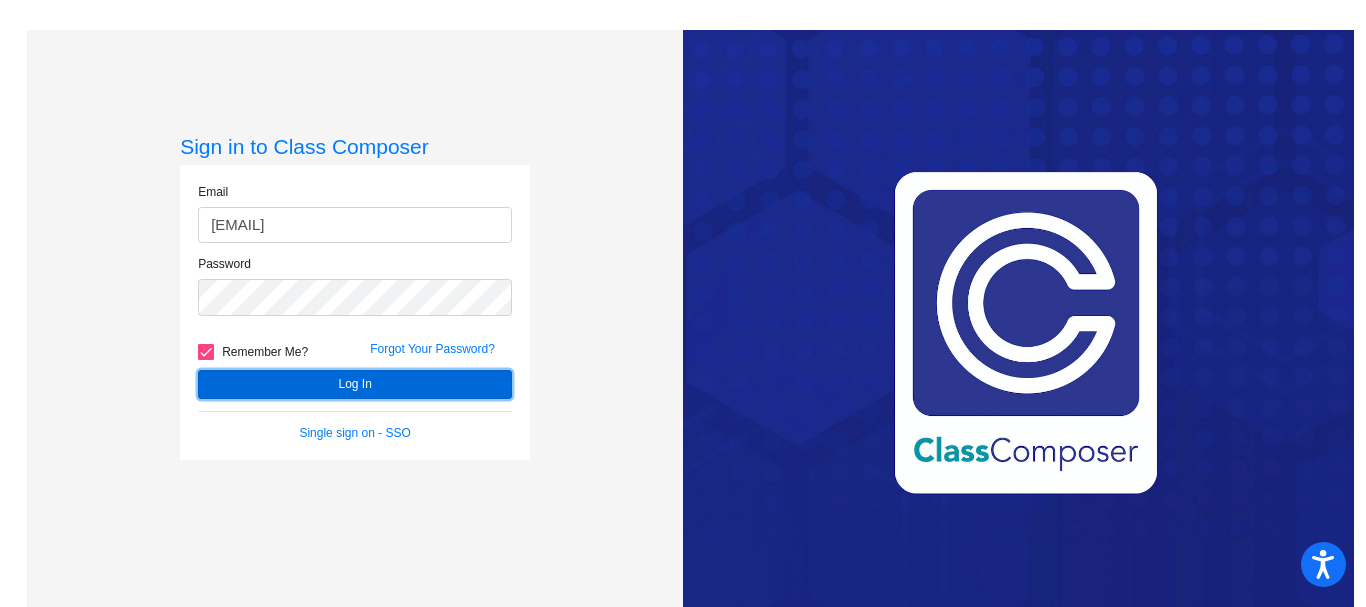 click on "Log In" 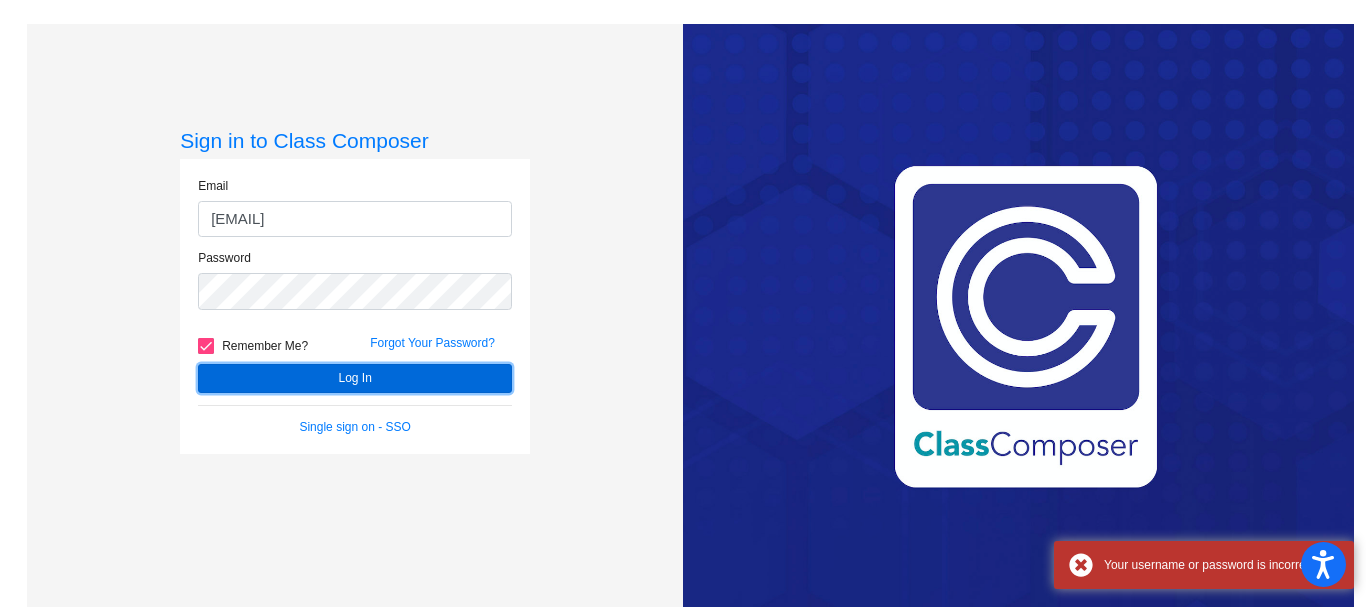 scroll, scrollTop: 0, scrollLeft: 0, axis: both 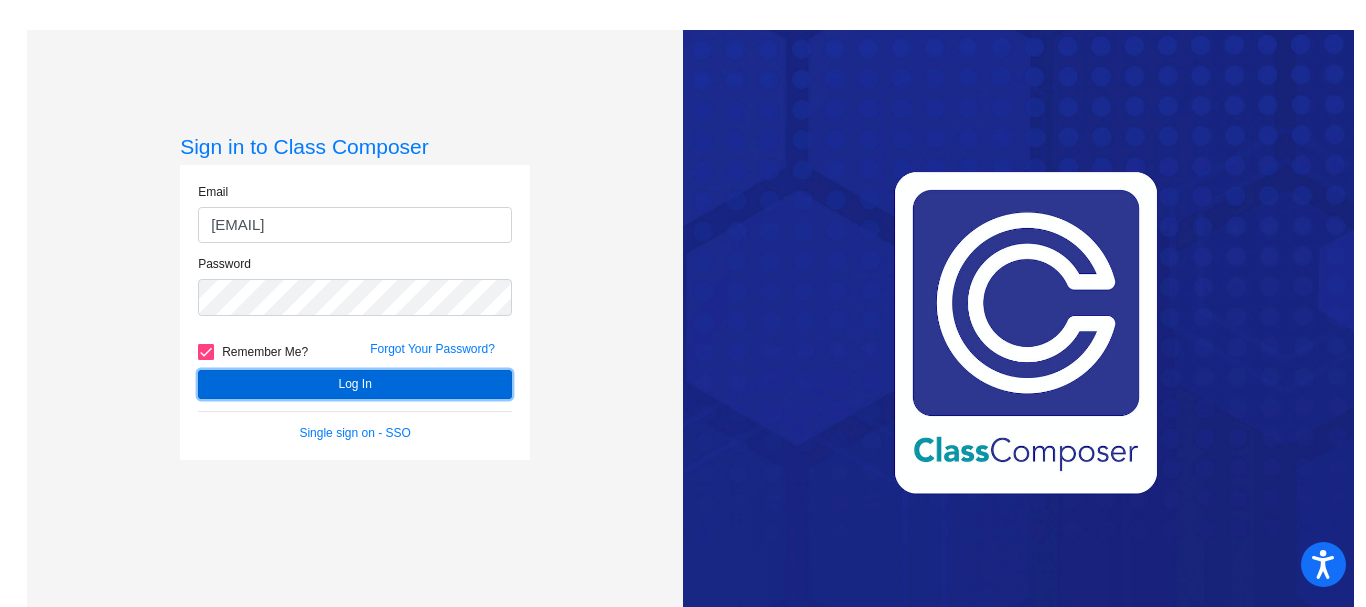 click on "Log In" 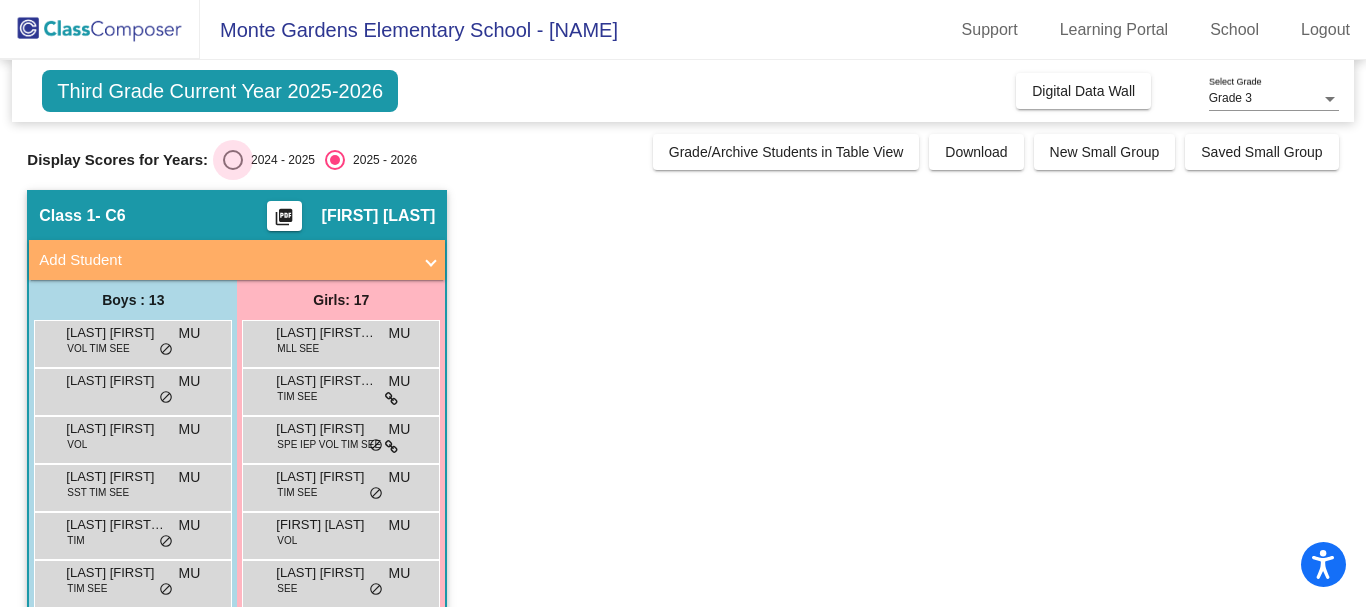 click at bounding box center [233, 160] 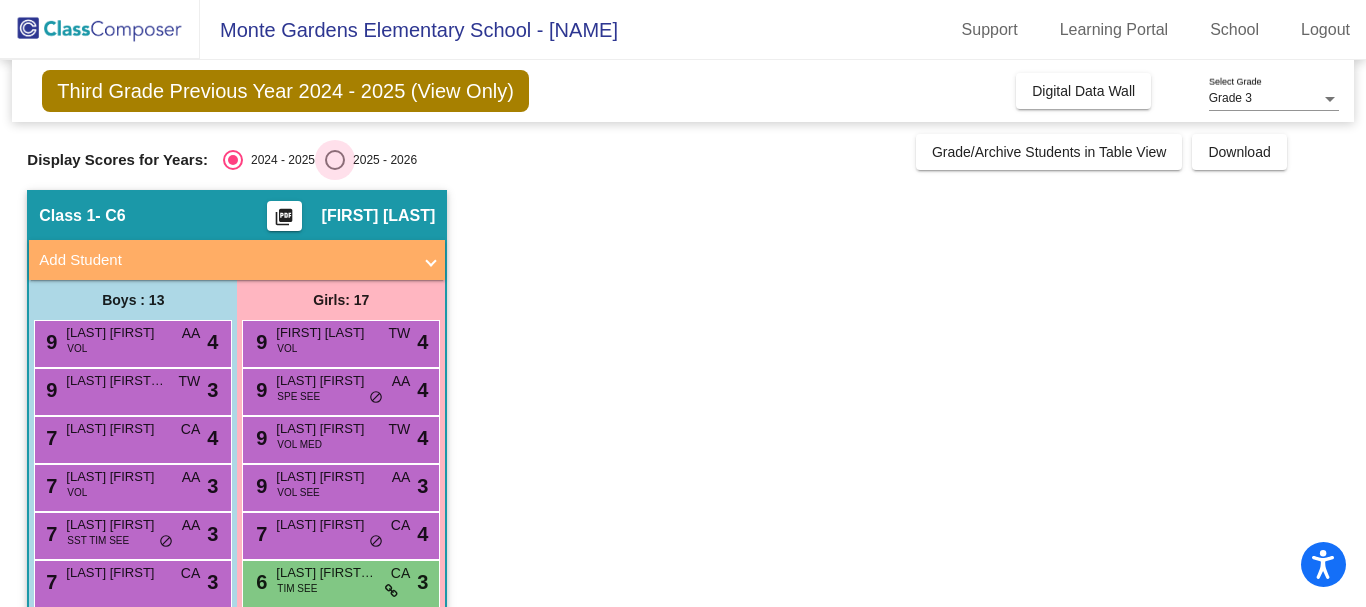 click at bounding box center [335, 160] 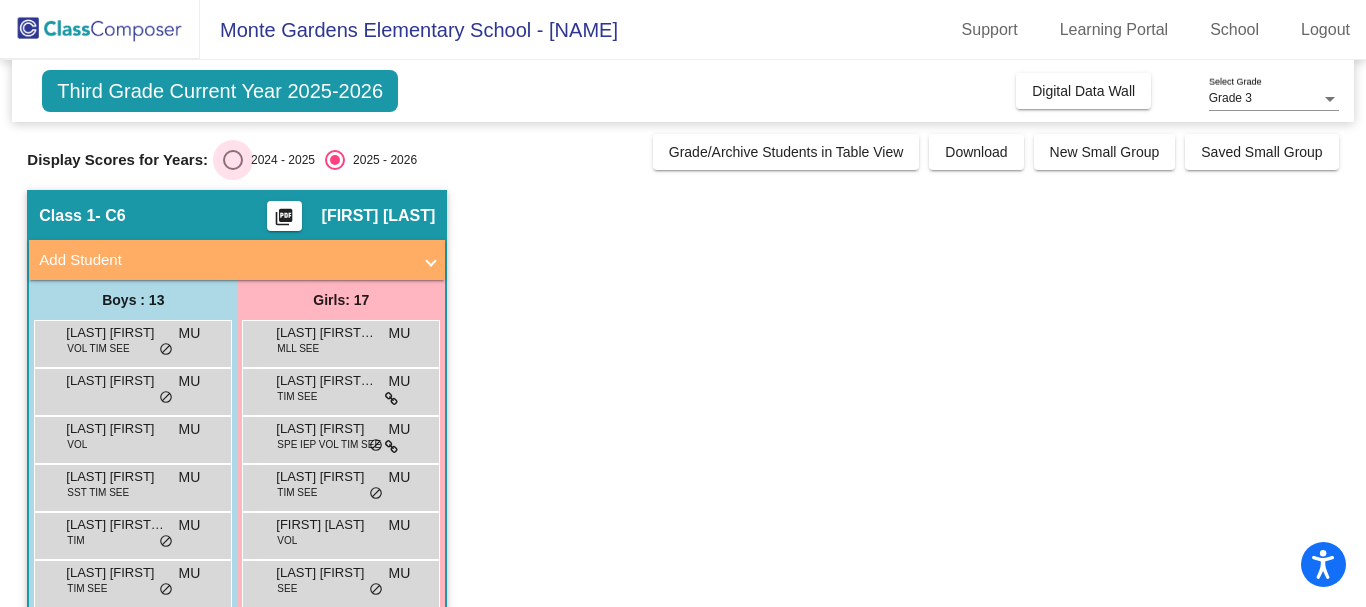 click at bounding box center [233, 160] 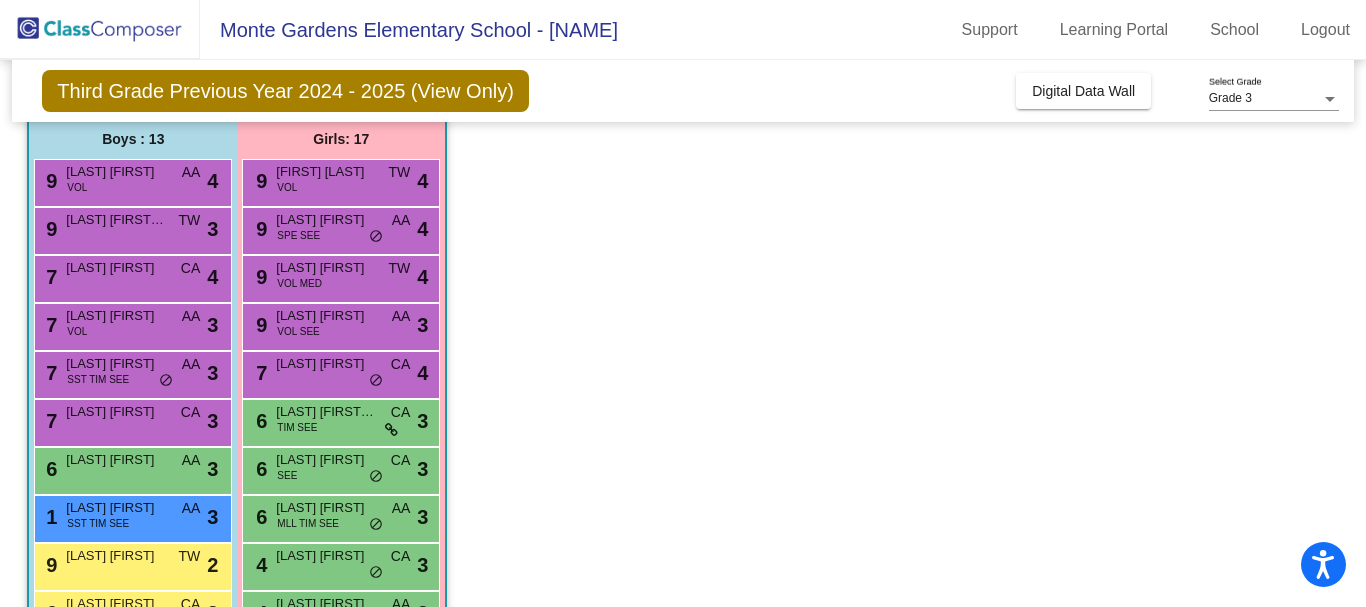 scroll, scrollTop: 0, scrollLeft: 0, axis: both 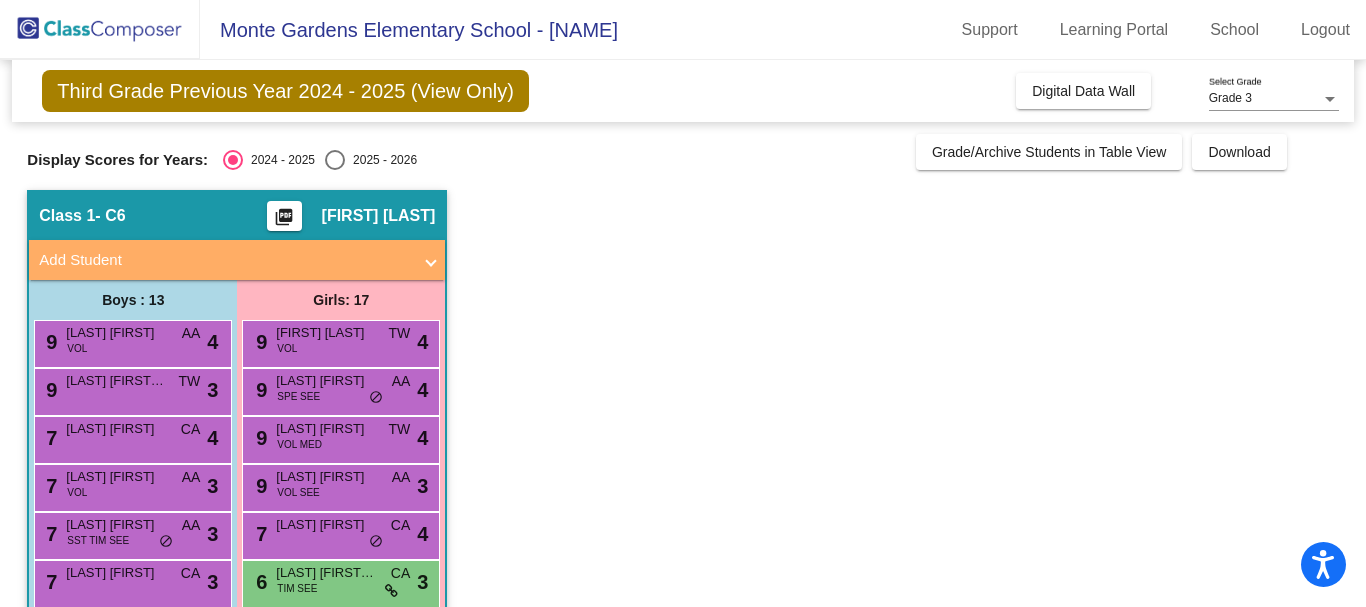 click at bounding box center (335, 160) 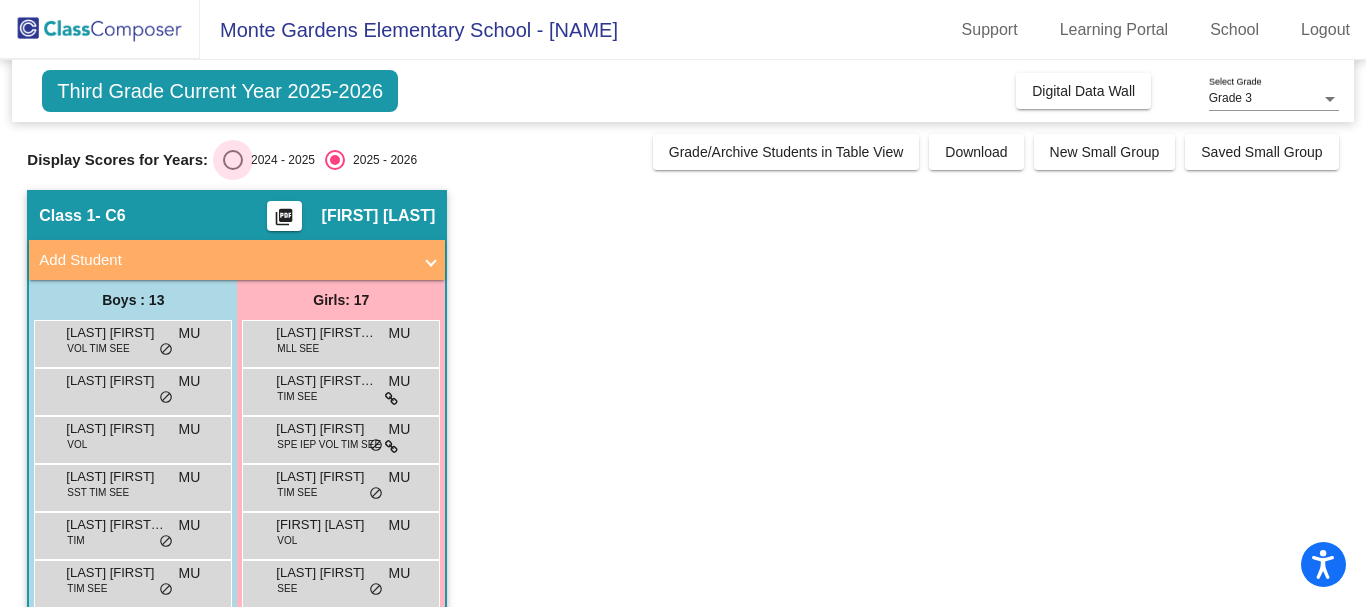 click at bounding box center (233, 160) 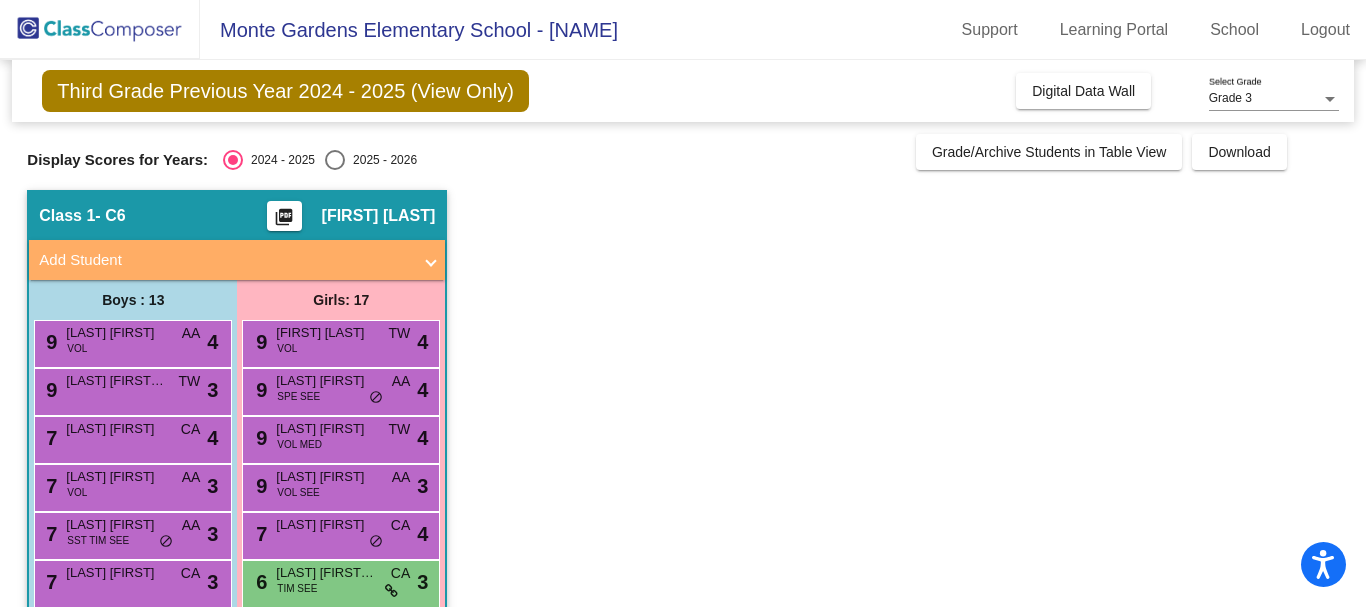 click on "Digital Data Wall" 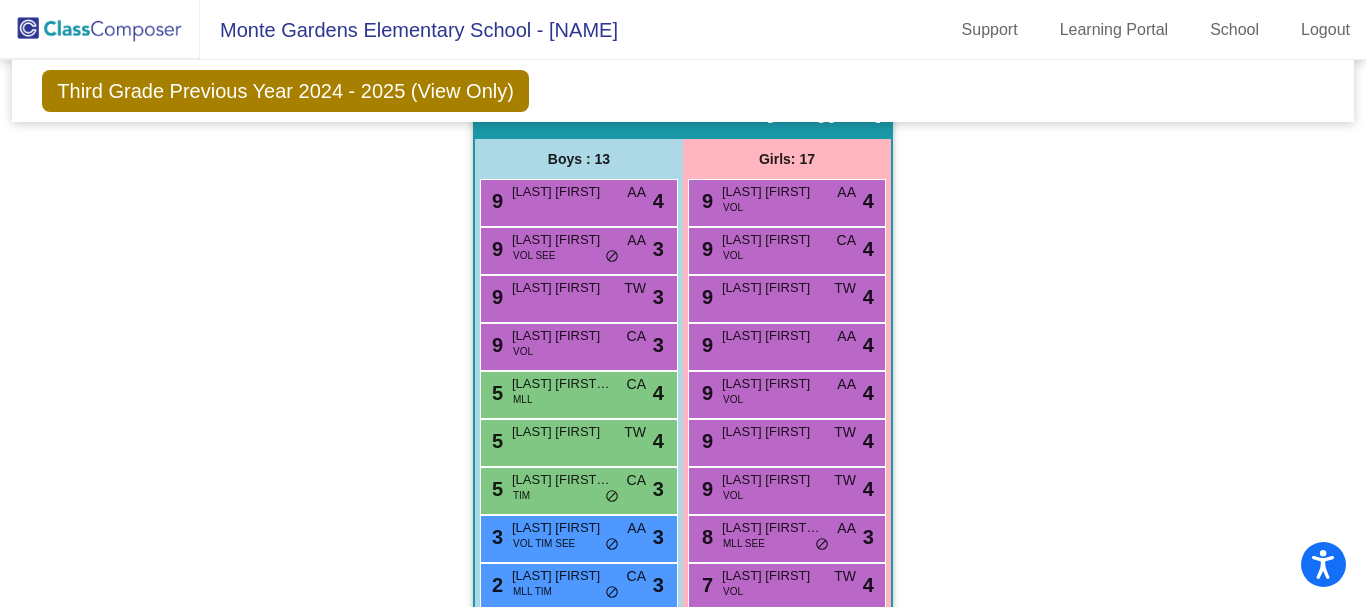 scroll, scrollTop: 1488, scrollLeft: 0, axis: vertical 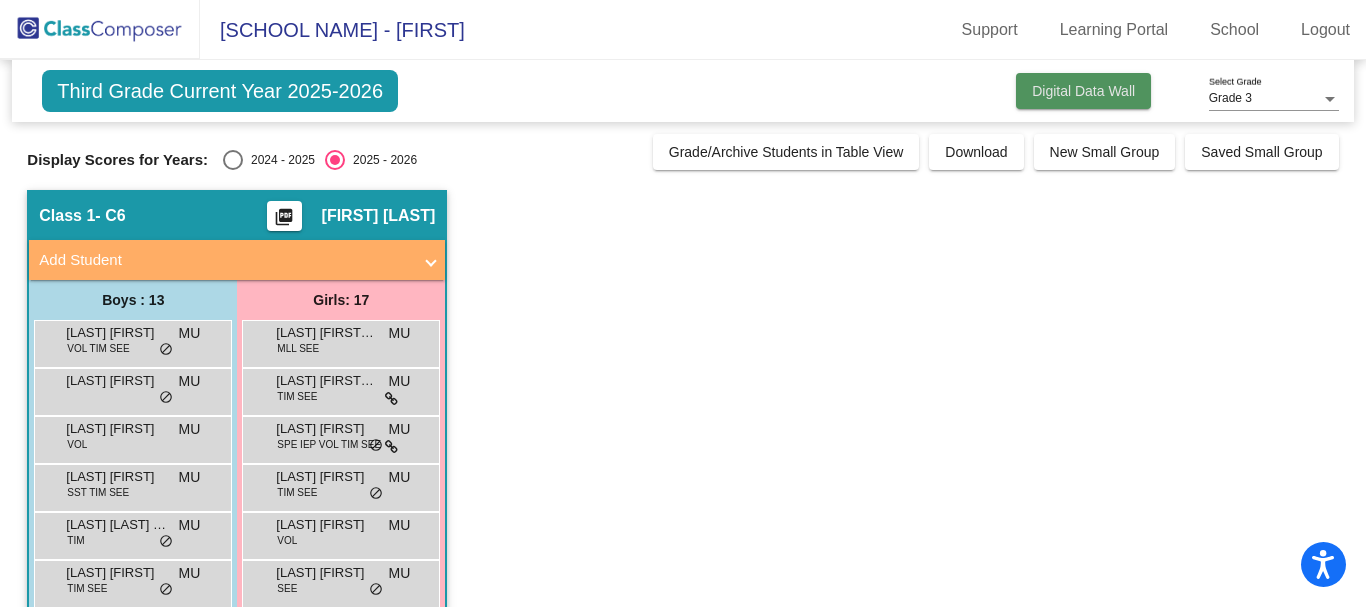 click on "Digital Data Wall" 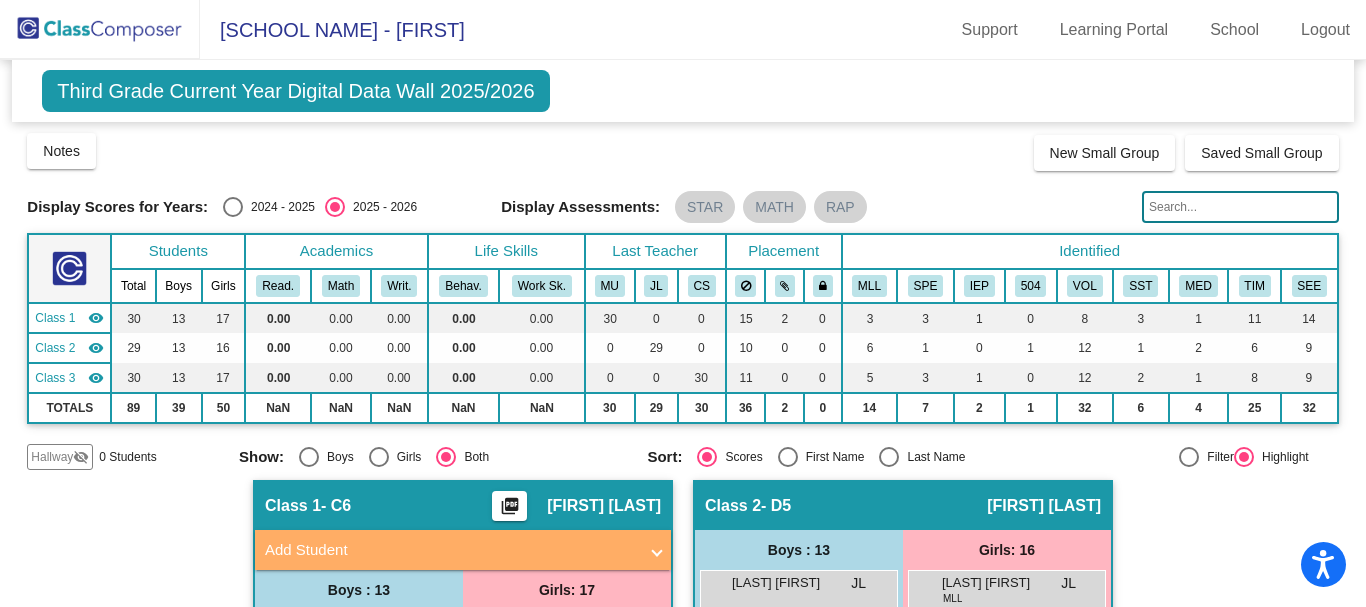 scroll, scrollTop: 0, scrollLeft: 0, axis: both 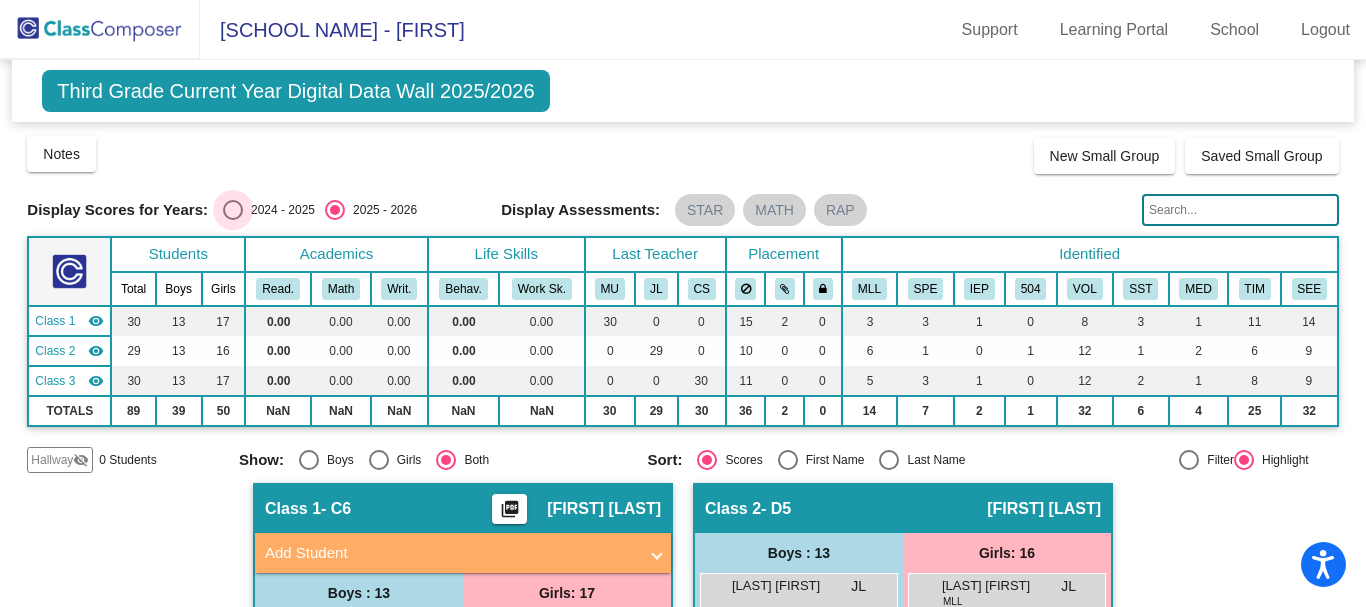 click at bounding box center [233, 210] 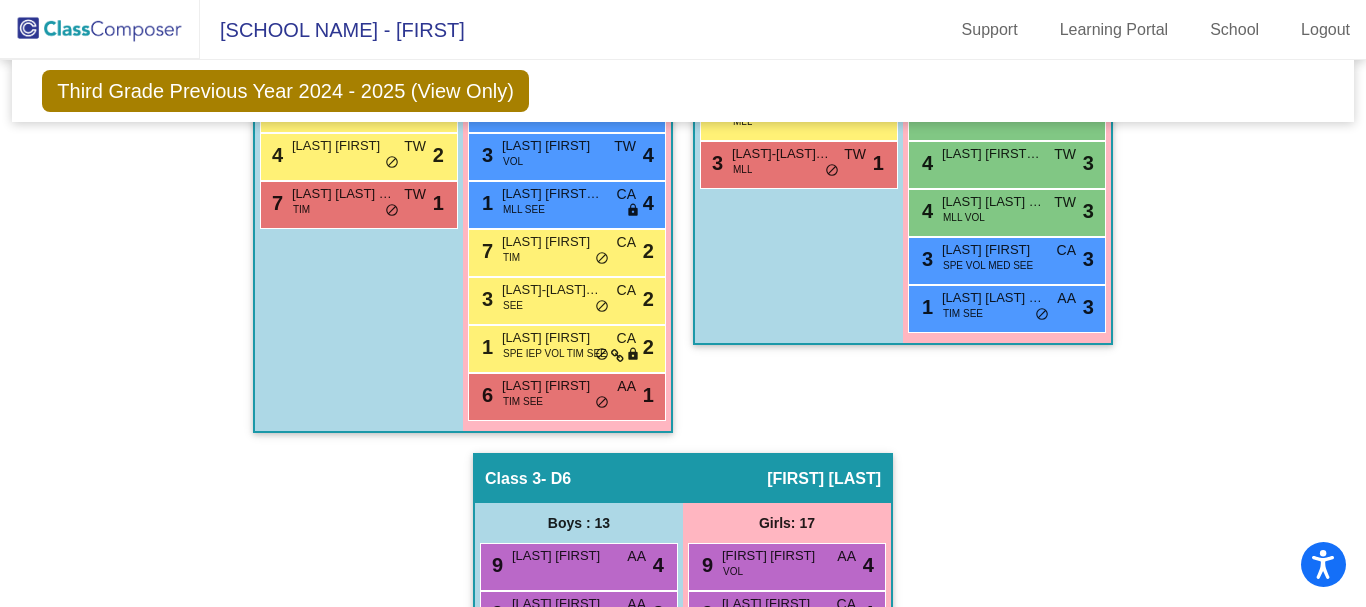 scroll, scrollTop: 988, scrollLeft: 0, axis: vertical 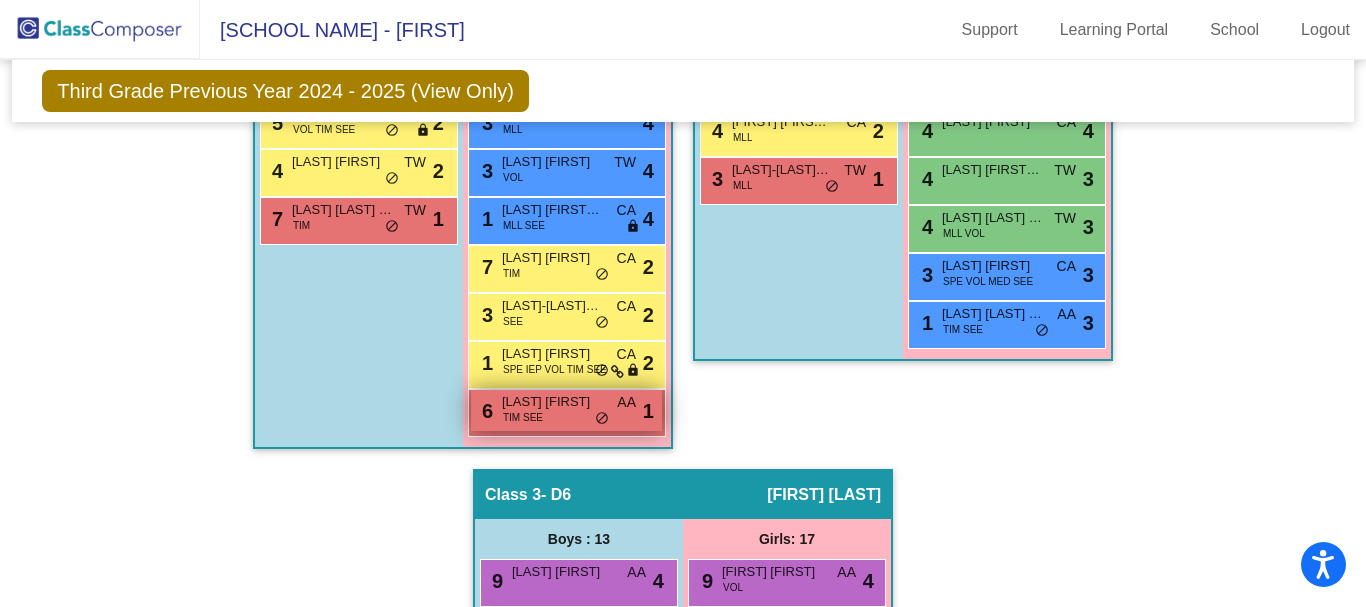 click on "Gaber Marihan" at bounding box center [552, 402] 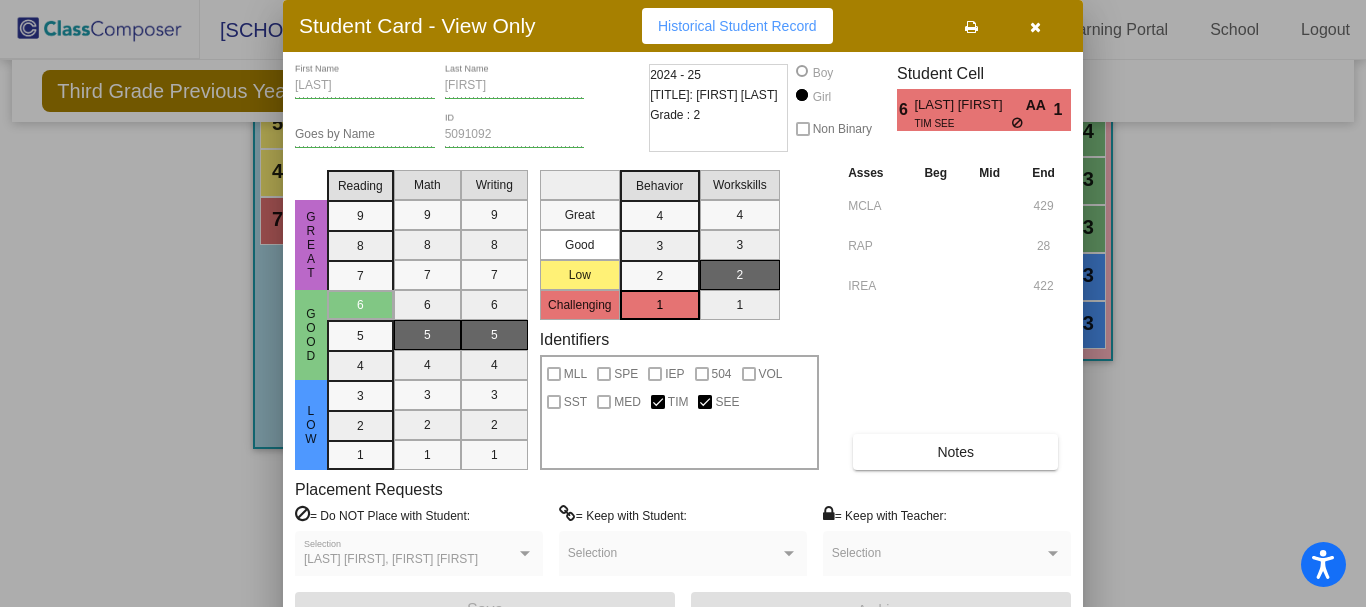 click at bounding box center [1035, 26] 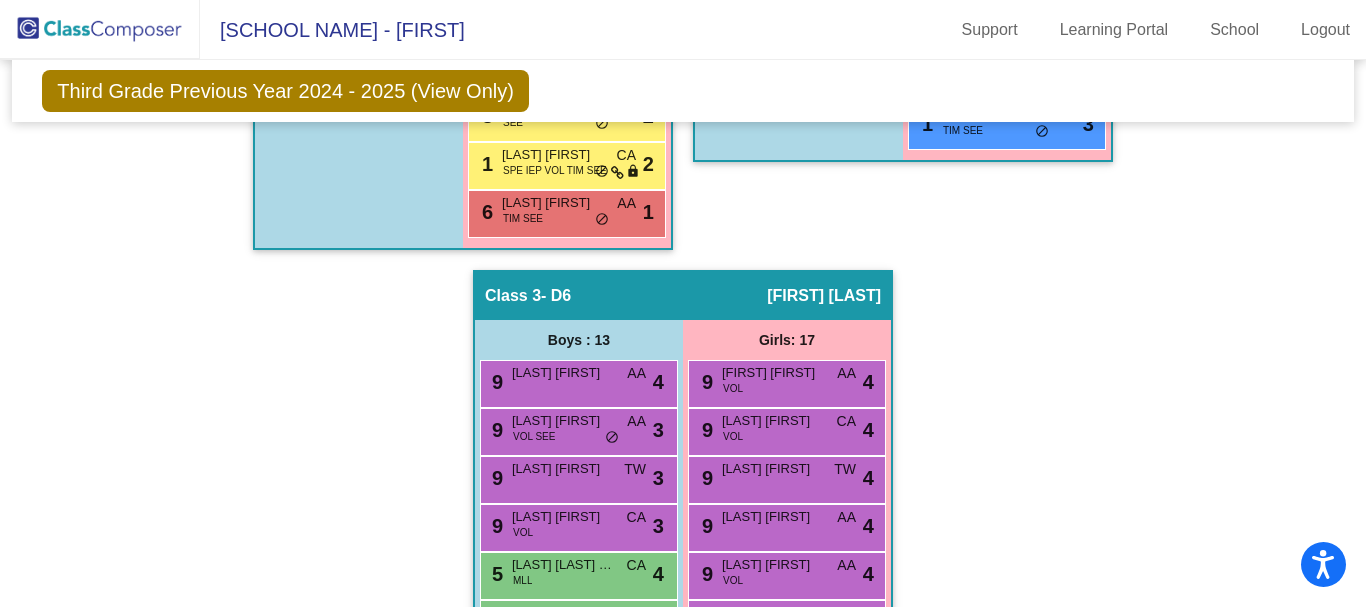 scroll, scrollTop: 1088, scrollLeft: 0, axis: vertical 